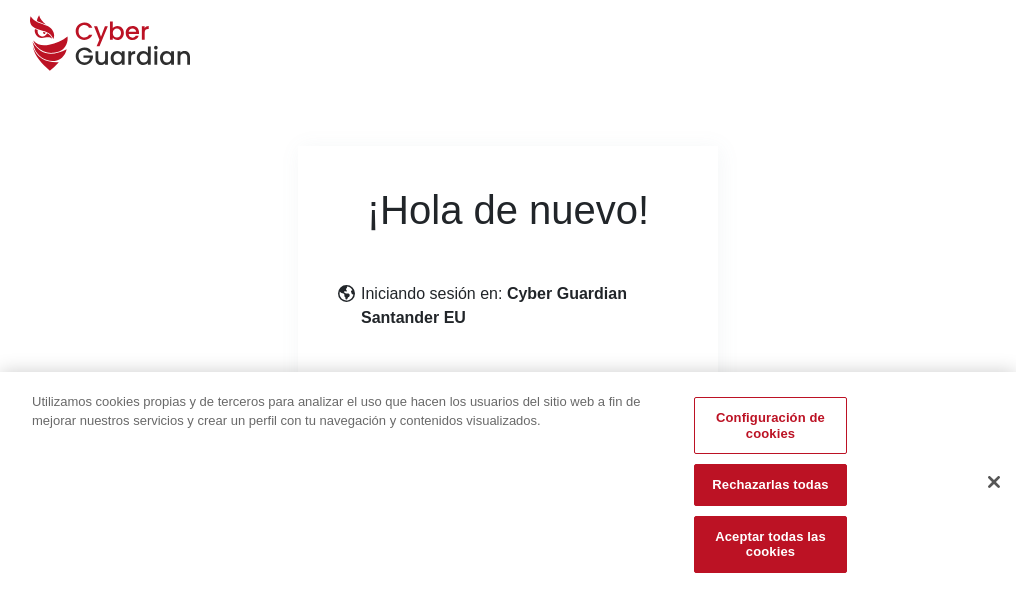 scroll, scrollTop: 245, scrollLeft: 0, axis: vertical 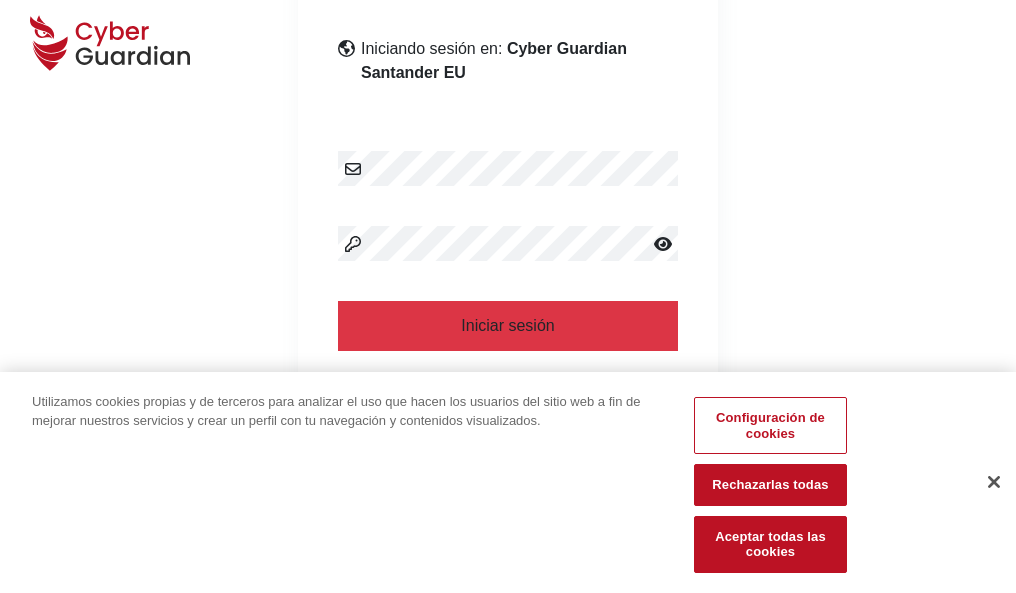 click at bounding box center (994, 482) 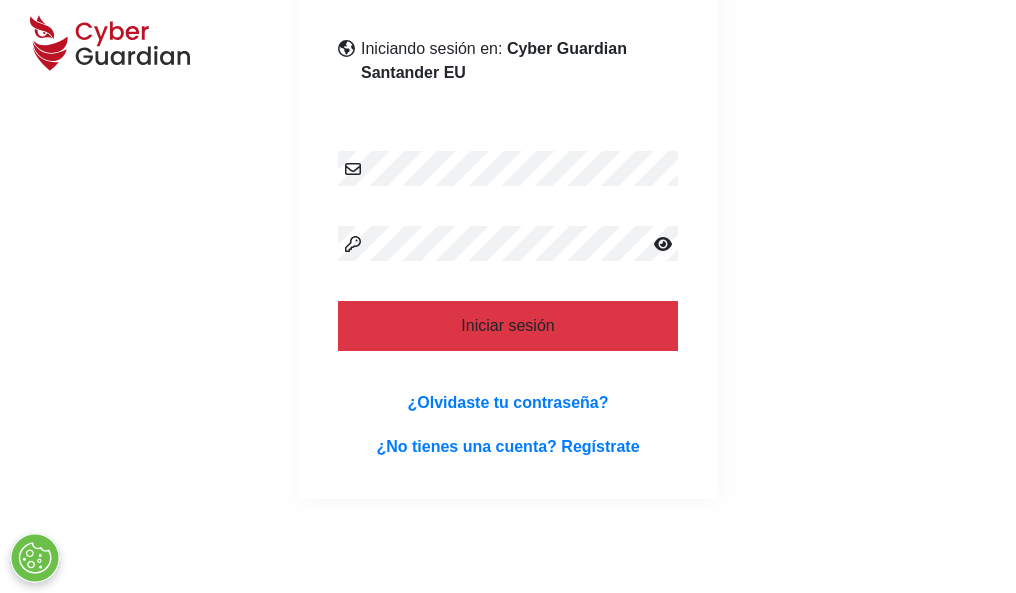 scroll, scrollTop: 389, scrollLeft: 0, axis: vertical 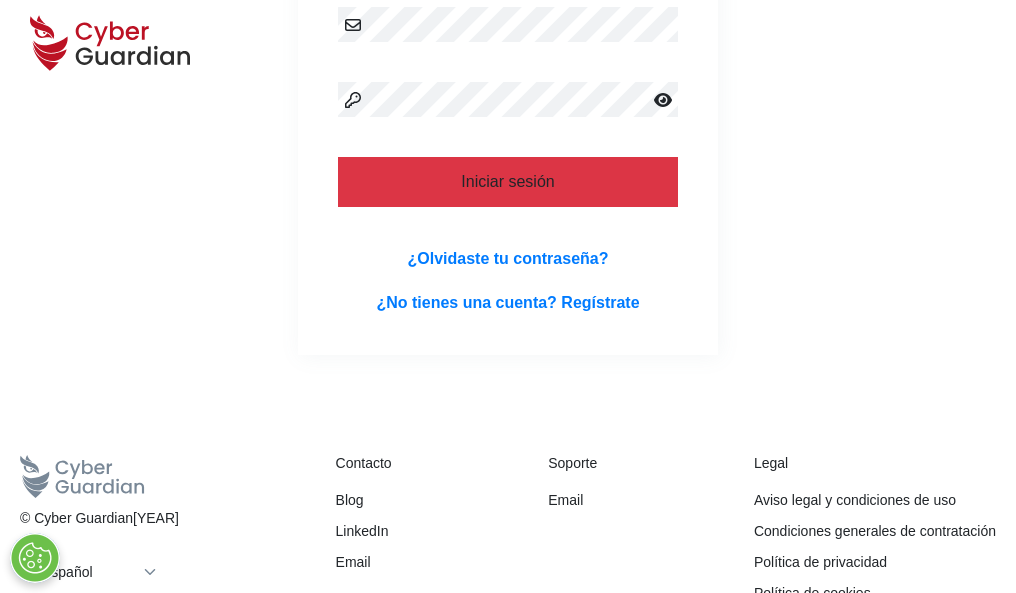 type 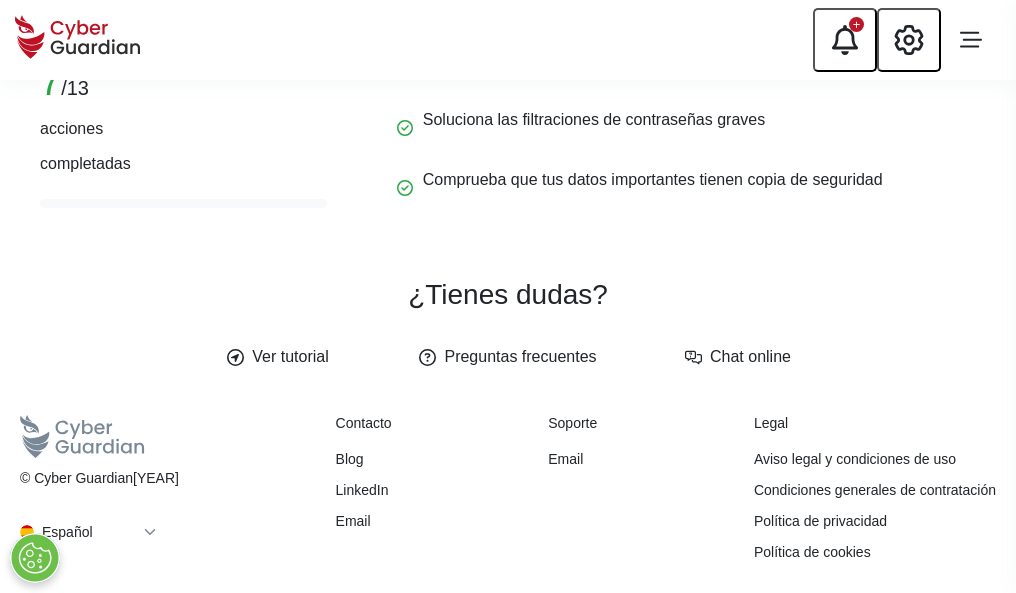 scroll, scrollTop: 0, scrollLeft: 0, axis: both 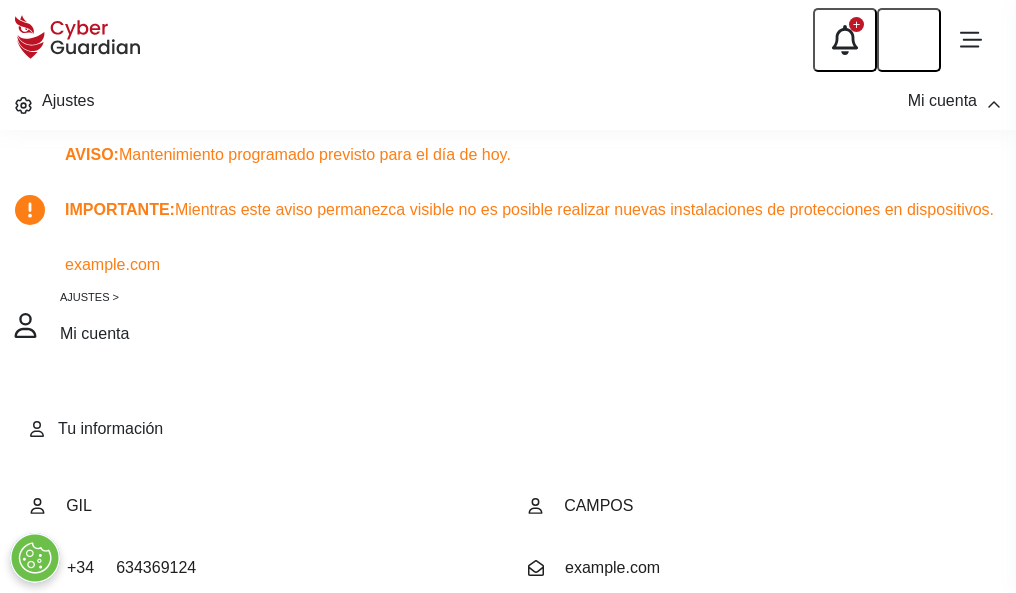 click at bounding box center (88, 709) 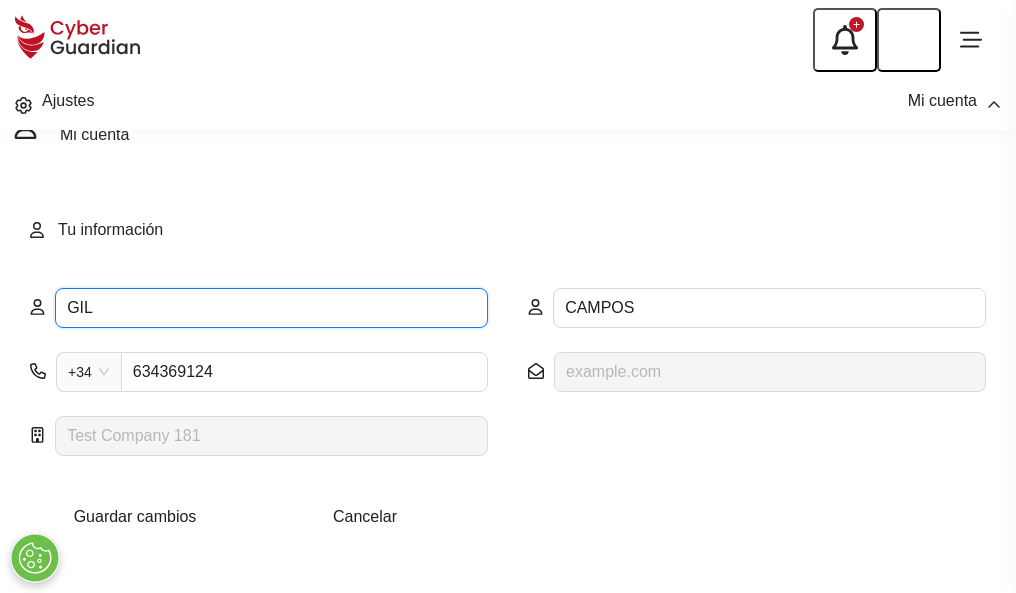 click on "GIL" at bounding box center [271, 308] 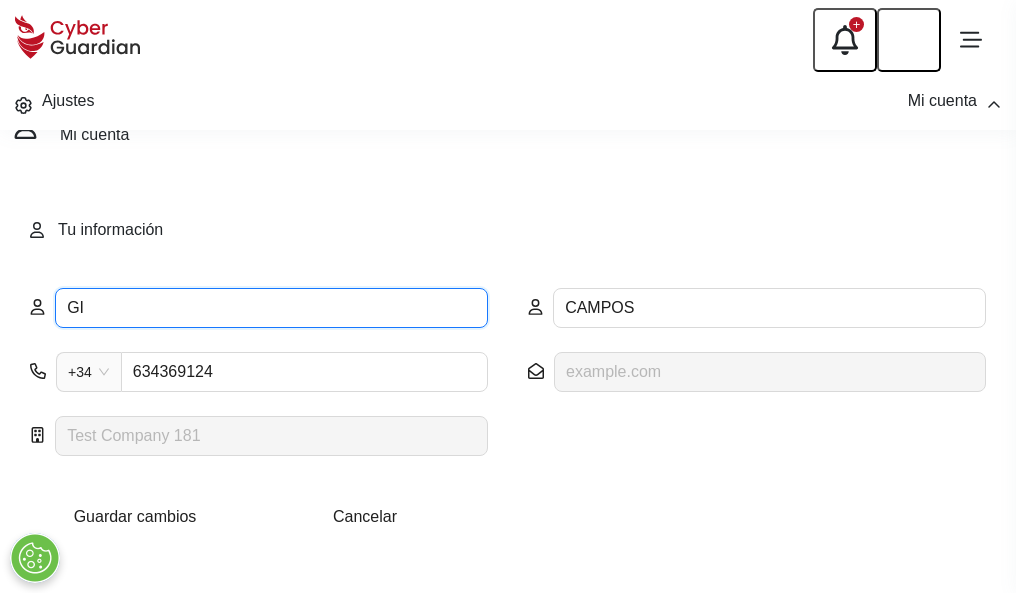 type on "G" 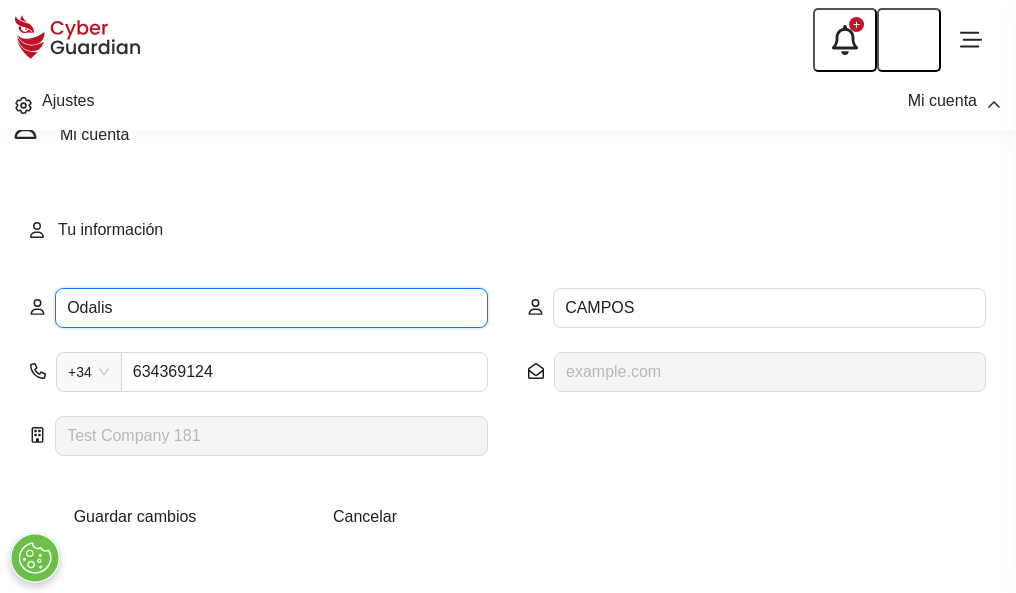 type on "Odalis" 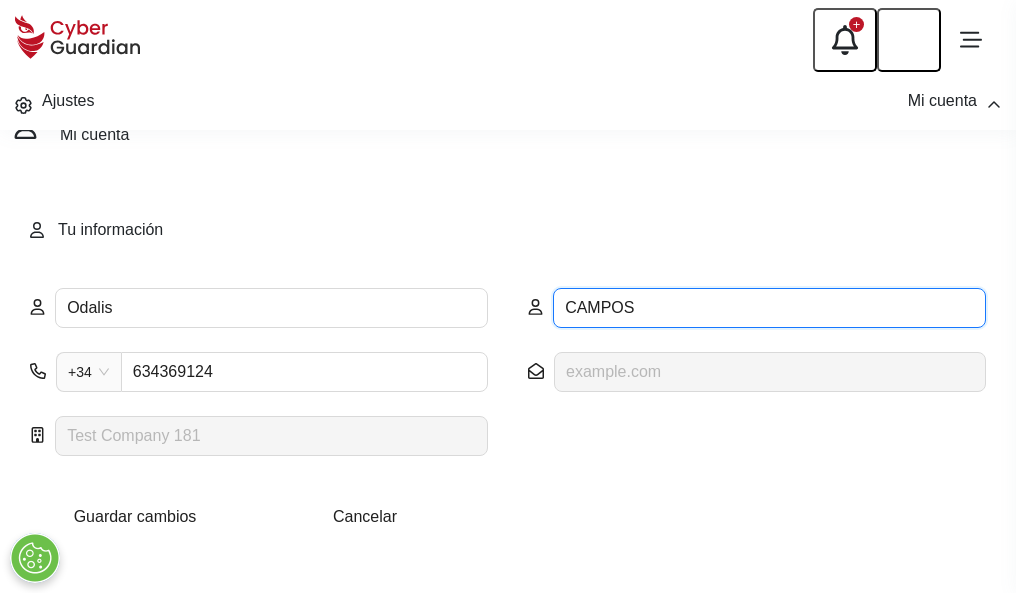 click on "CAMPOS" at bounding box center (769, 308) 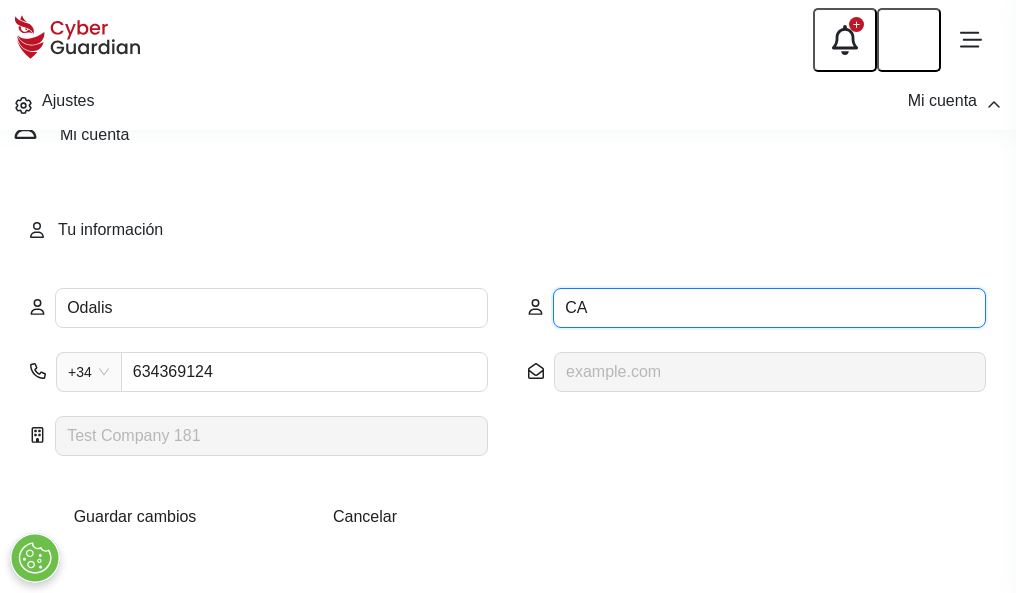 type on "C" 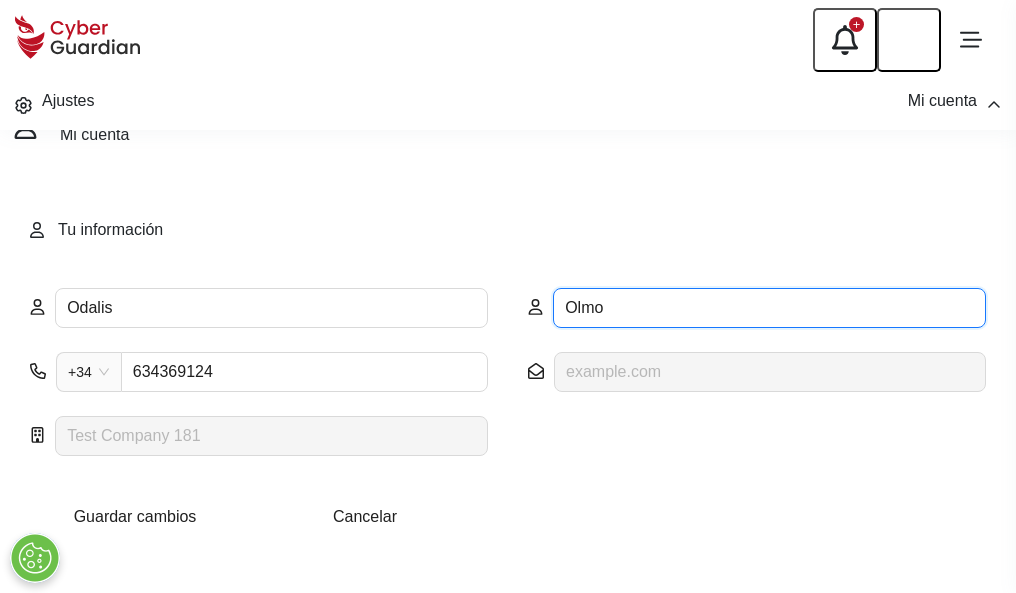 type on "Olmo" 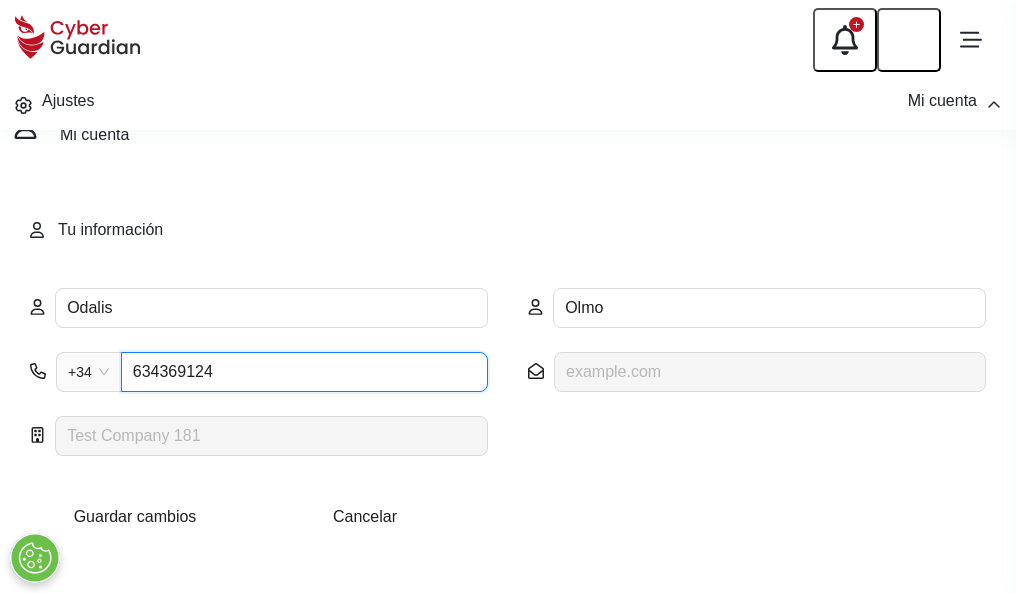 click on "634369124" at bounding box center (304, 372) 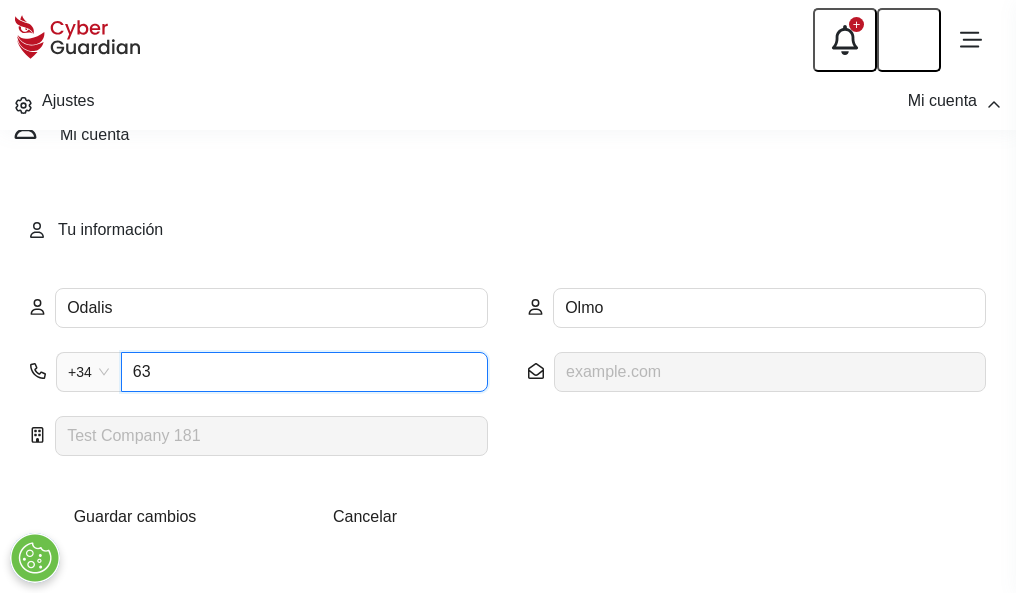 type on "6" 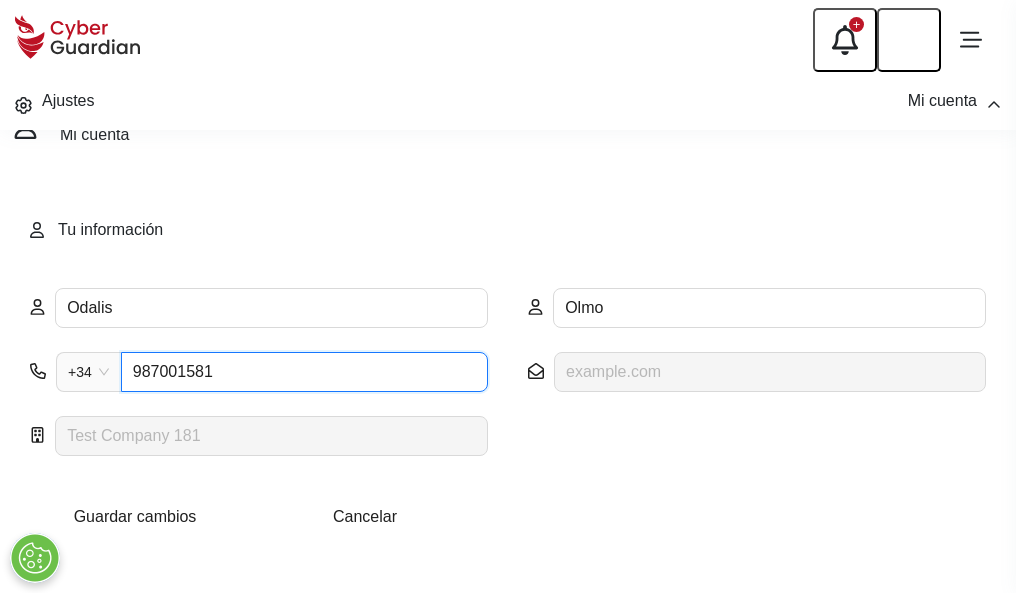 type on "987001581" 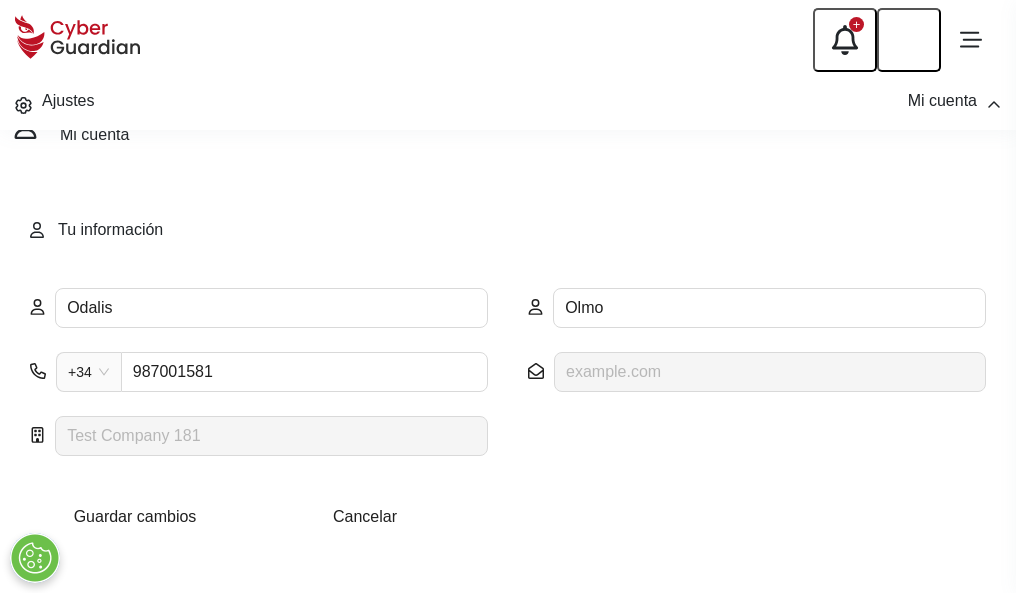 click on "Guardar cambios" at bounding box center [135, 516] 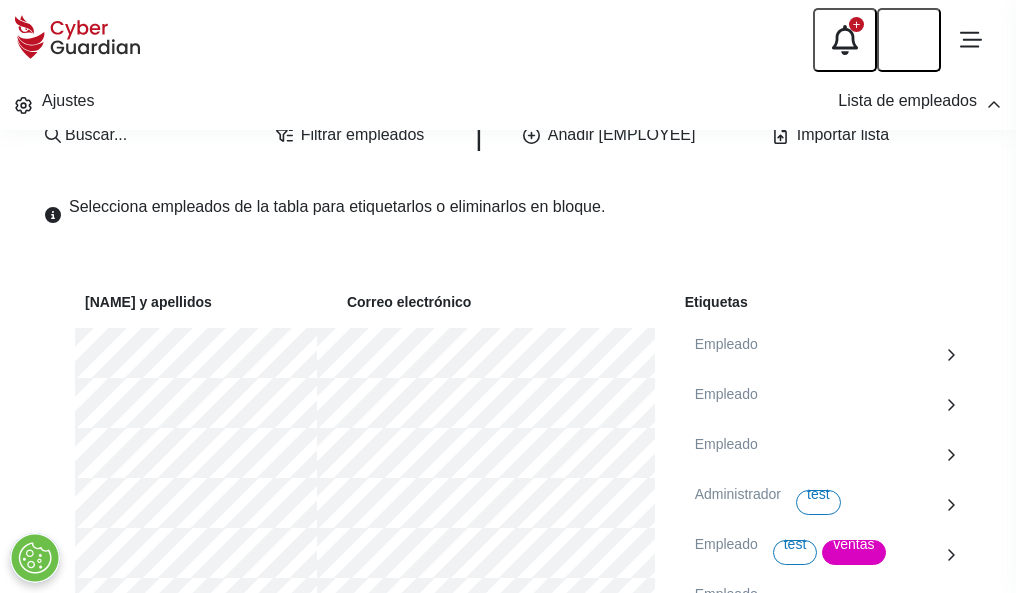 scroll, scrollTop: 1092, scrollLeft: 0, axis: vertical 